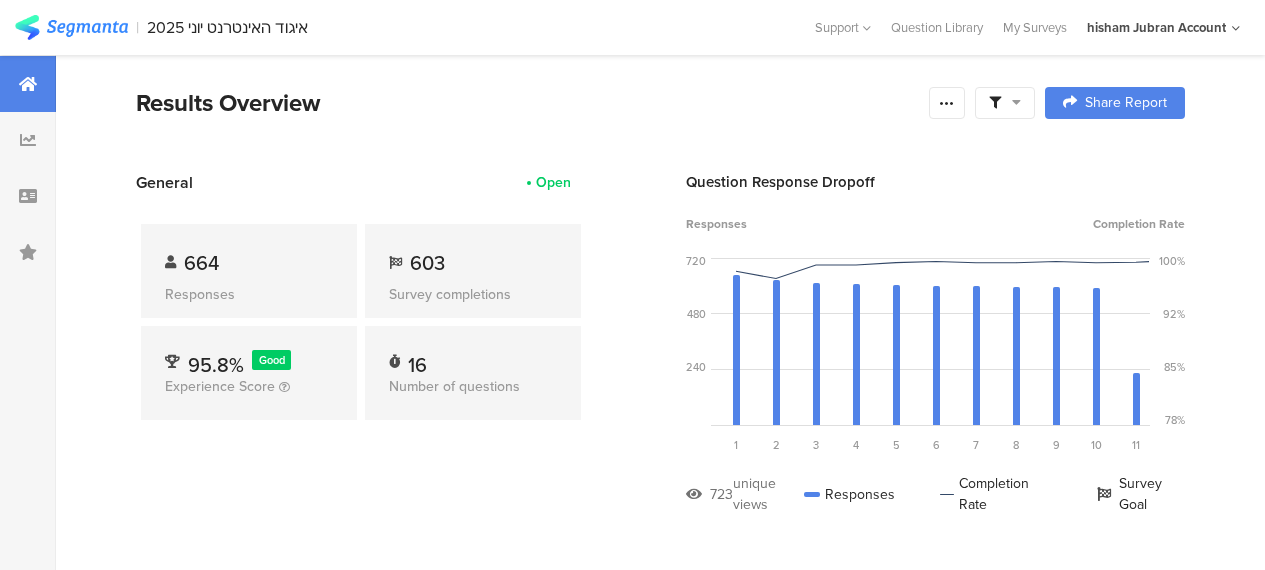 scroll, scrollTop: 0, scrollLeft: 0, axis: both 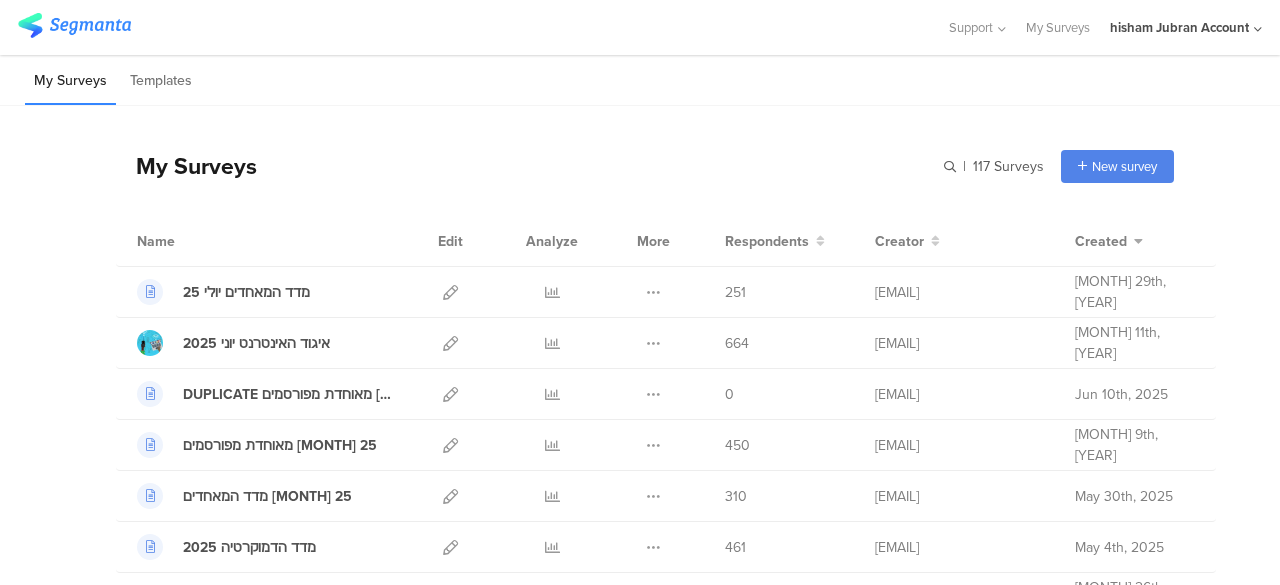 drag, startPoint x: 430, startPoint y: 157, endPoint x: 396, endPoint y: 173, distance: 37.576588 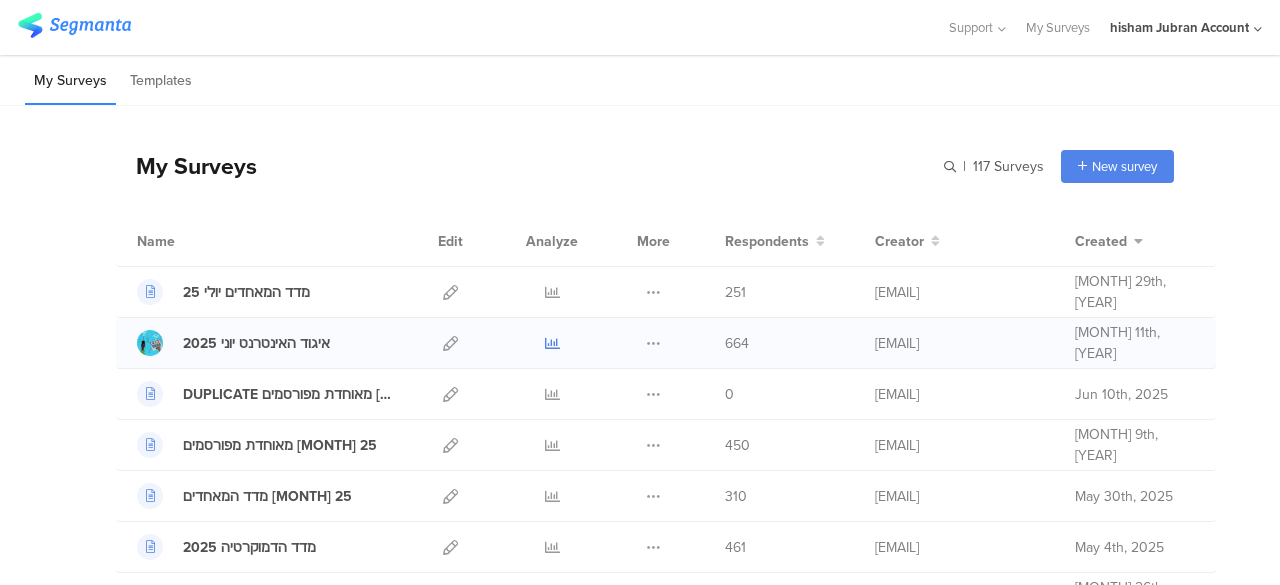 click at bounding box center [552, 343] 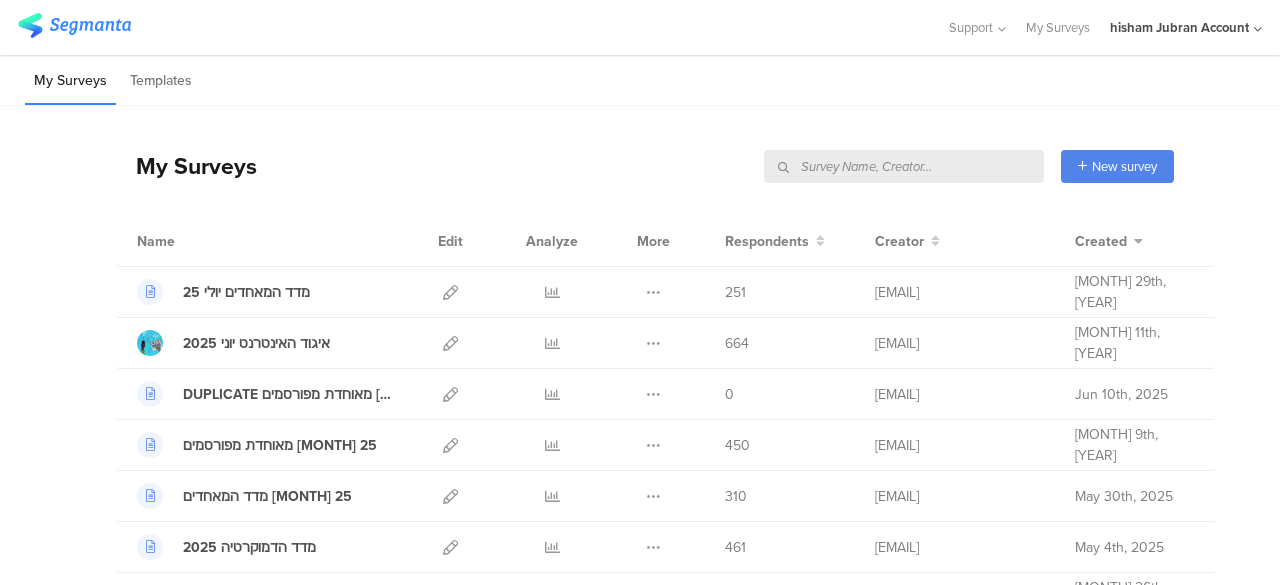 click at bounding box center [473, 27] 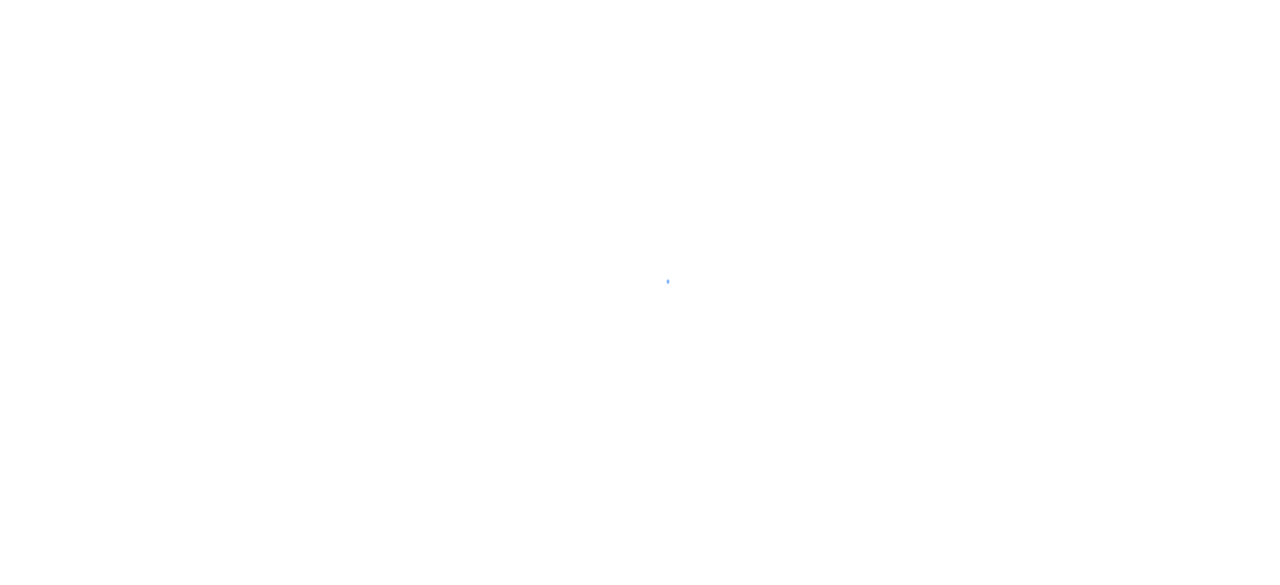 scroll, scrollTop: 0, scrollLeft: 0, axis: both 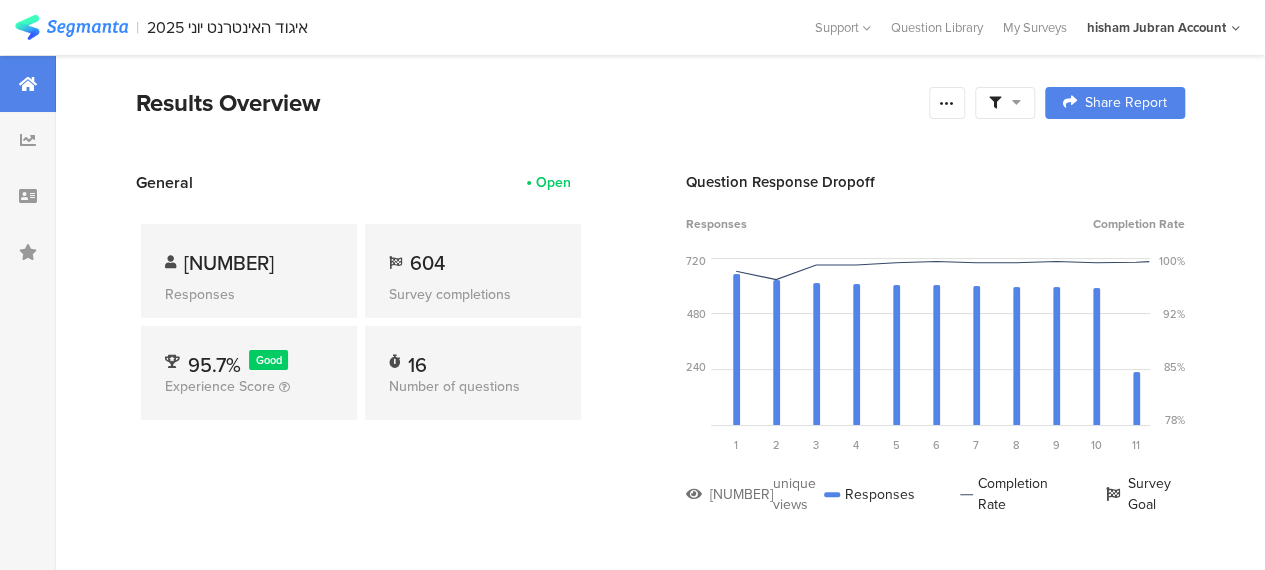 click at bounding box center (1016, 102) 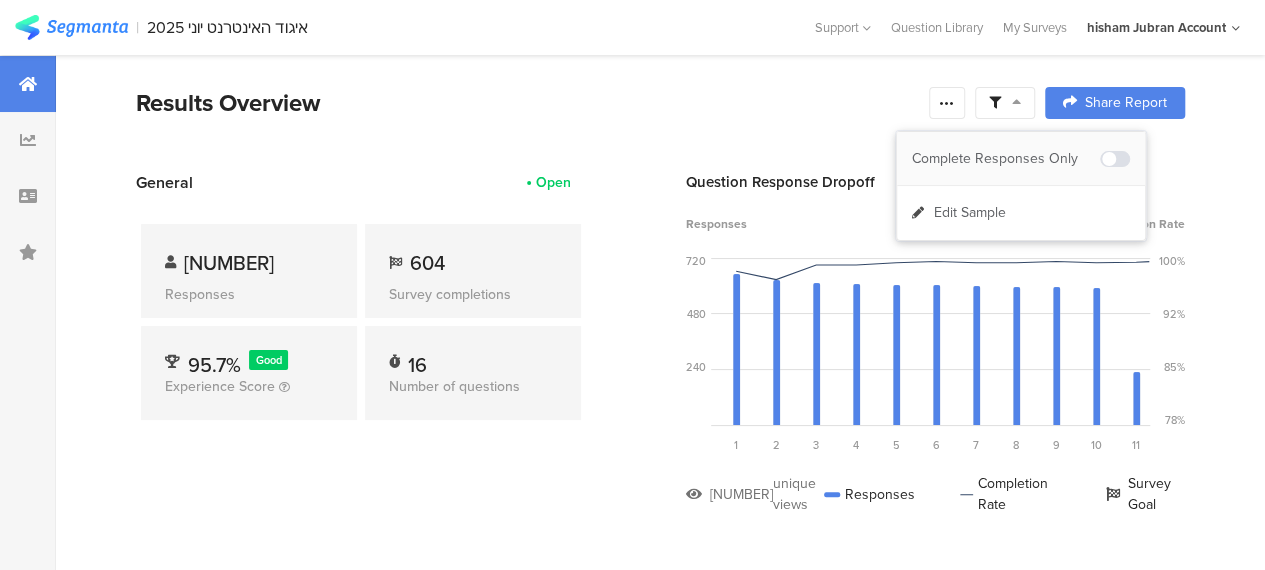 drag, startPoint x: 1044, startPoint y: 147, endPoint x: 970, endPoint y: 203, distance: 92.800865 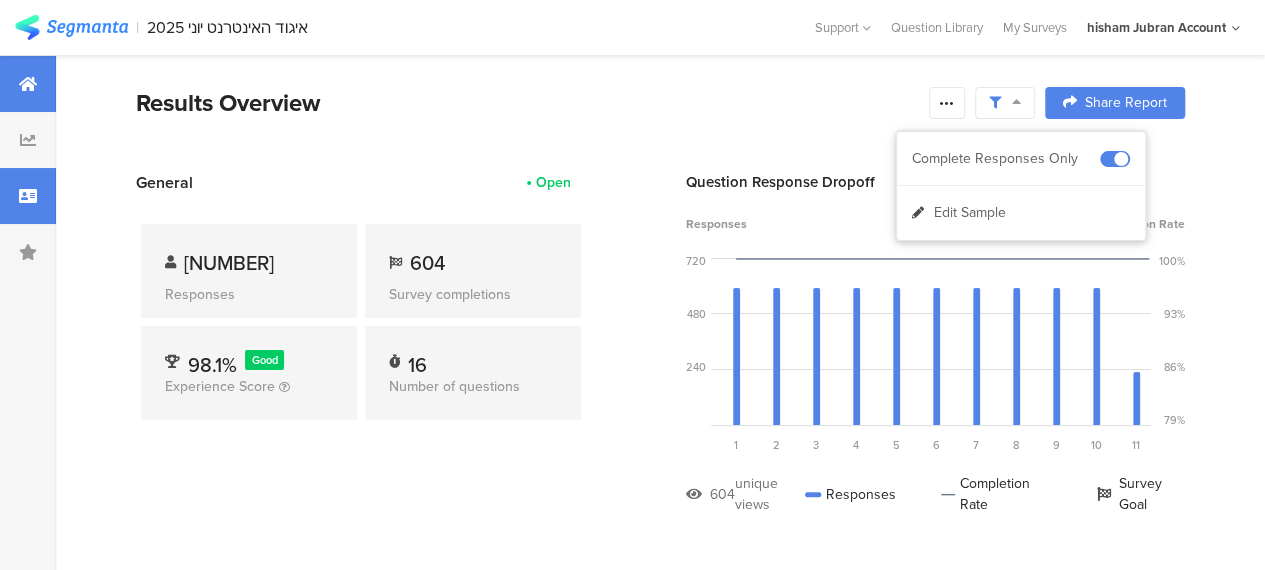 click at bounding box center [28, 196] 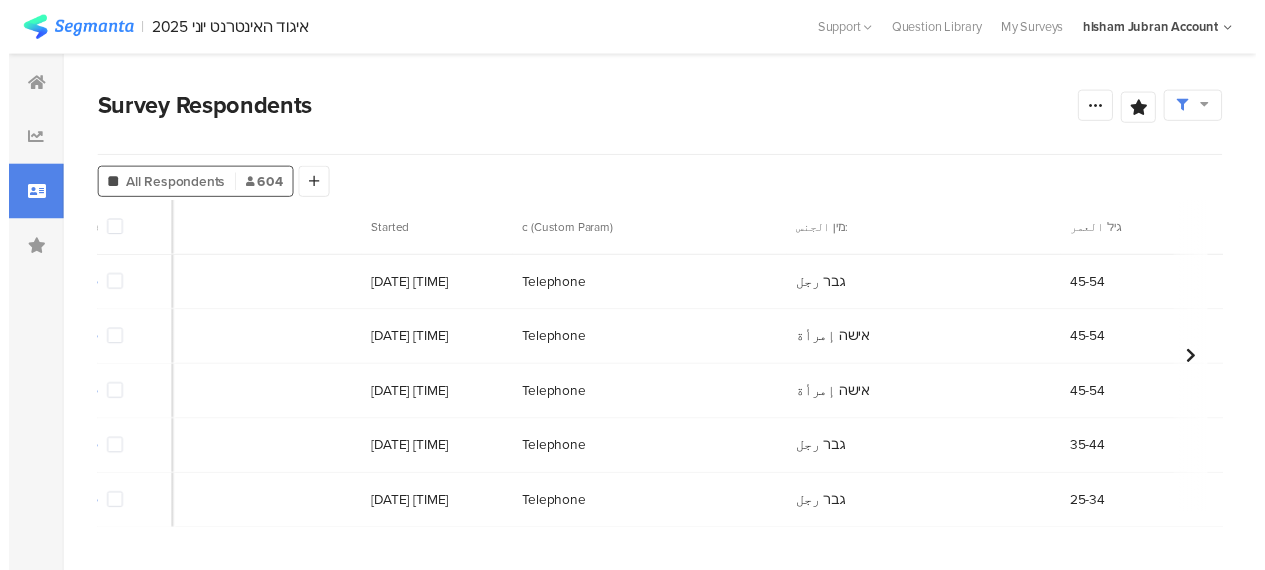 scroll, scrollTop: 0, scrollLeft: 0, axis: both 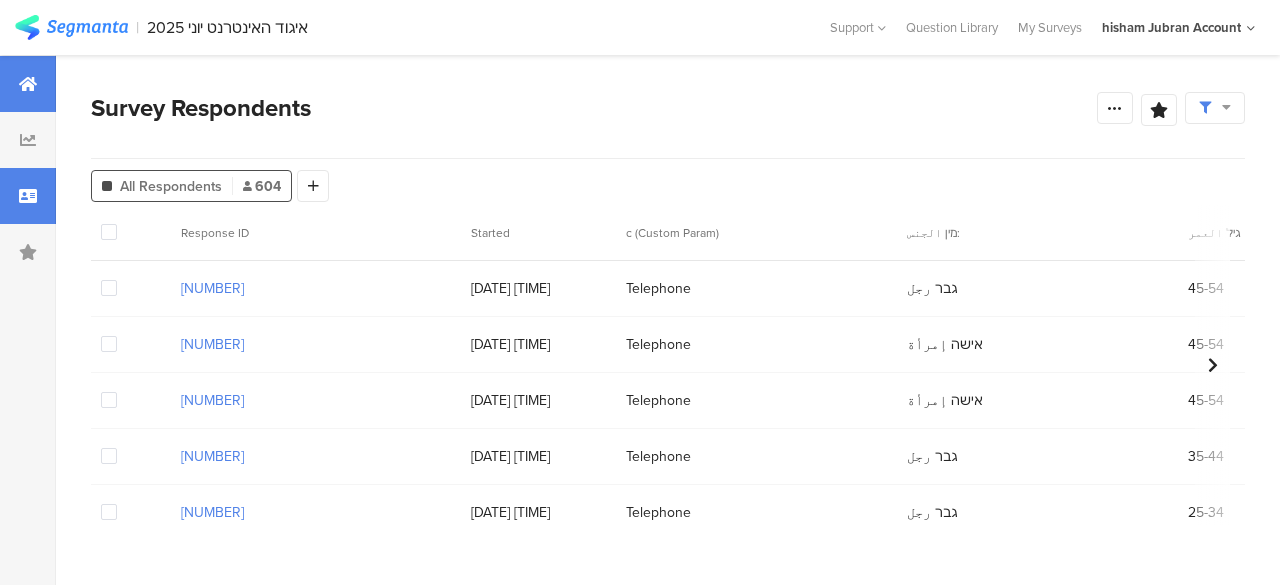 click at bounding box center (28, 84) 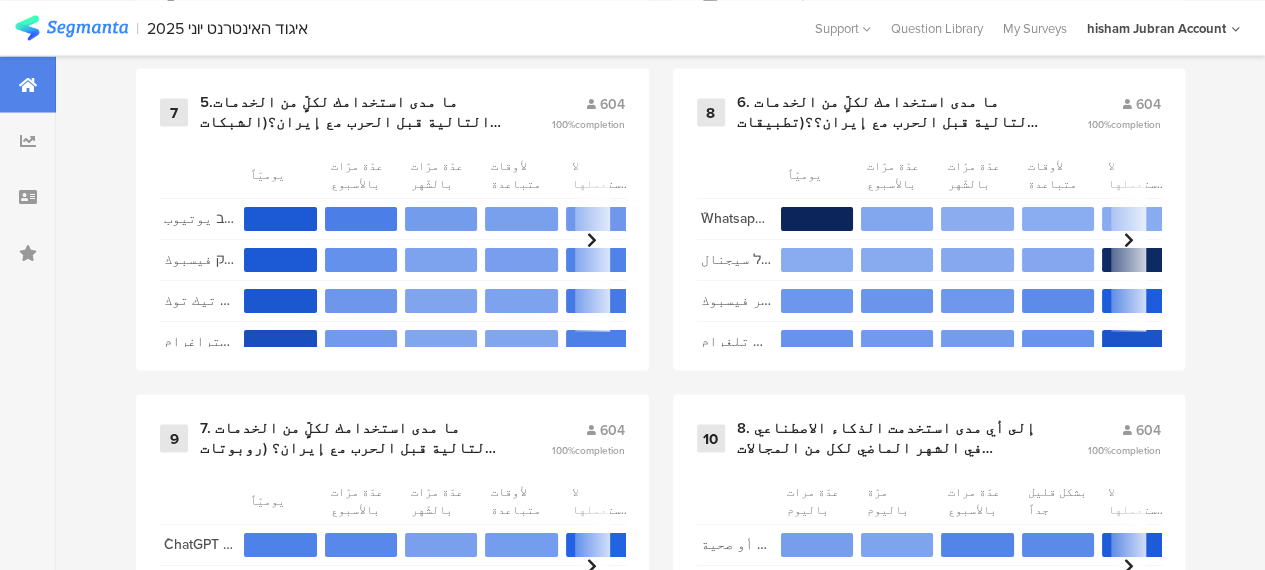 scroll, scrollTop: 1900, scrollLeft: 0, axis: vertical 